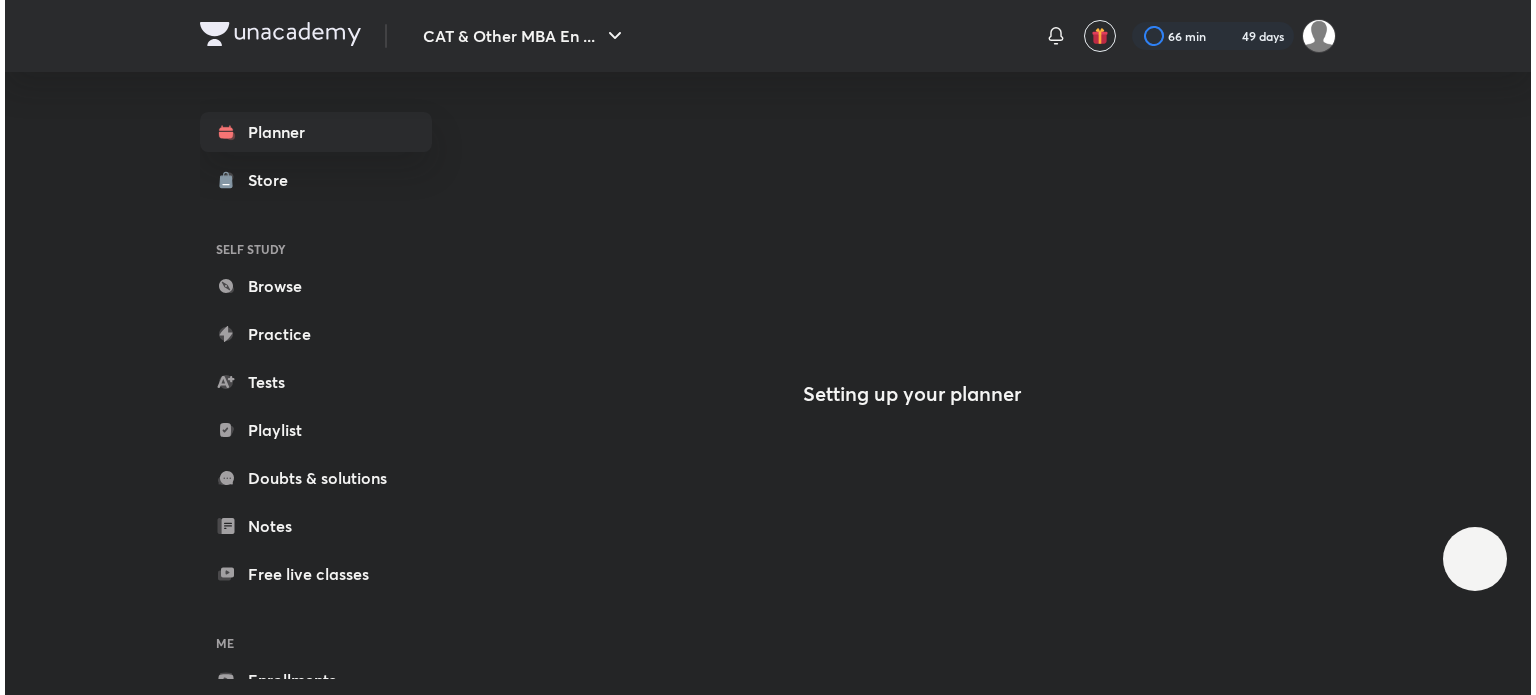 scroll, scrollTop: 0, scrollLeft: 0, axis: both 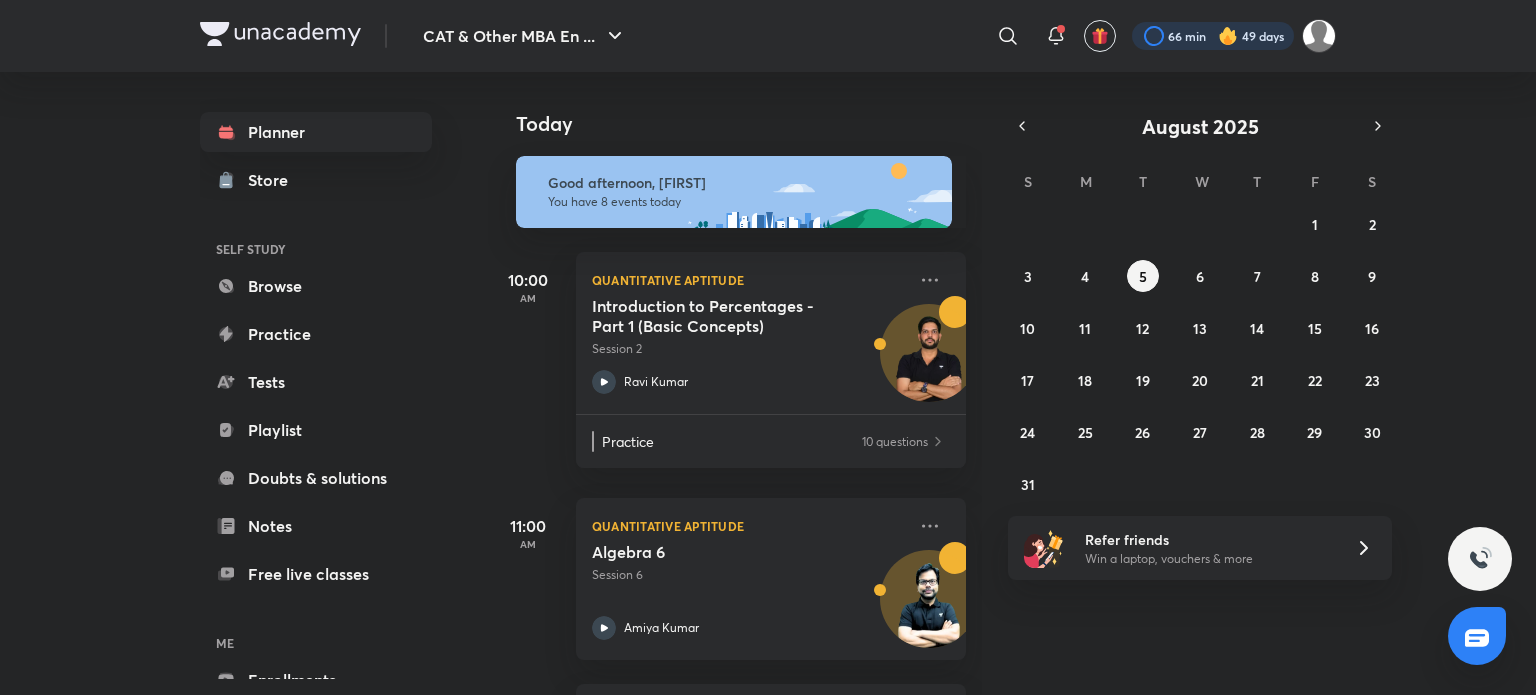 click at bounding box center (1213, 36) 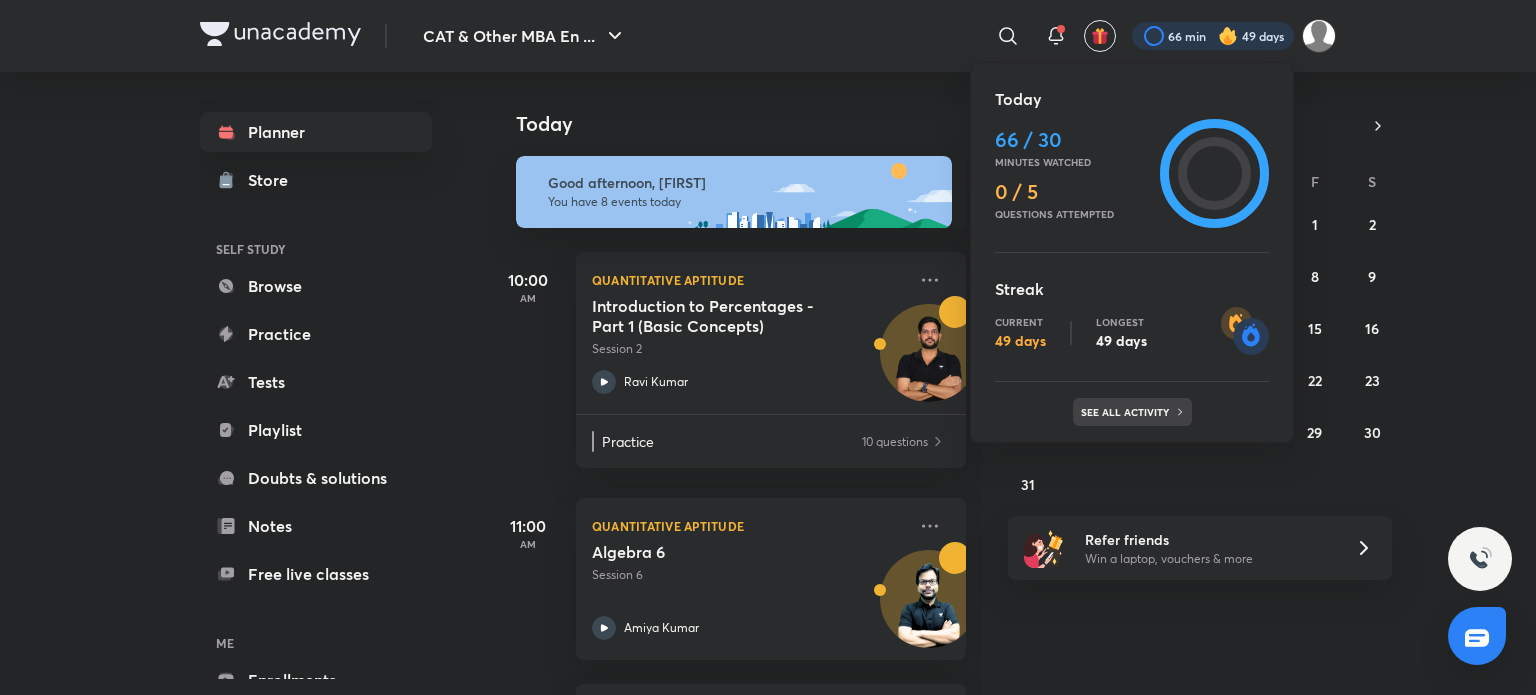 click on "See all activity" at bounding box center [1132, 412] 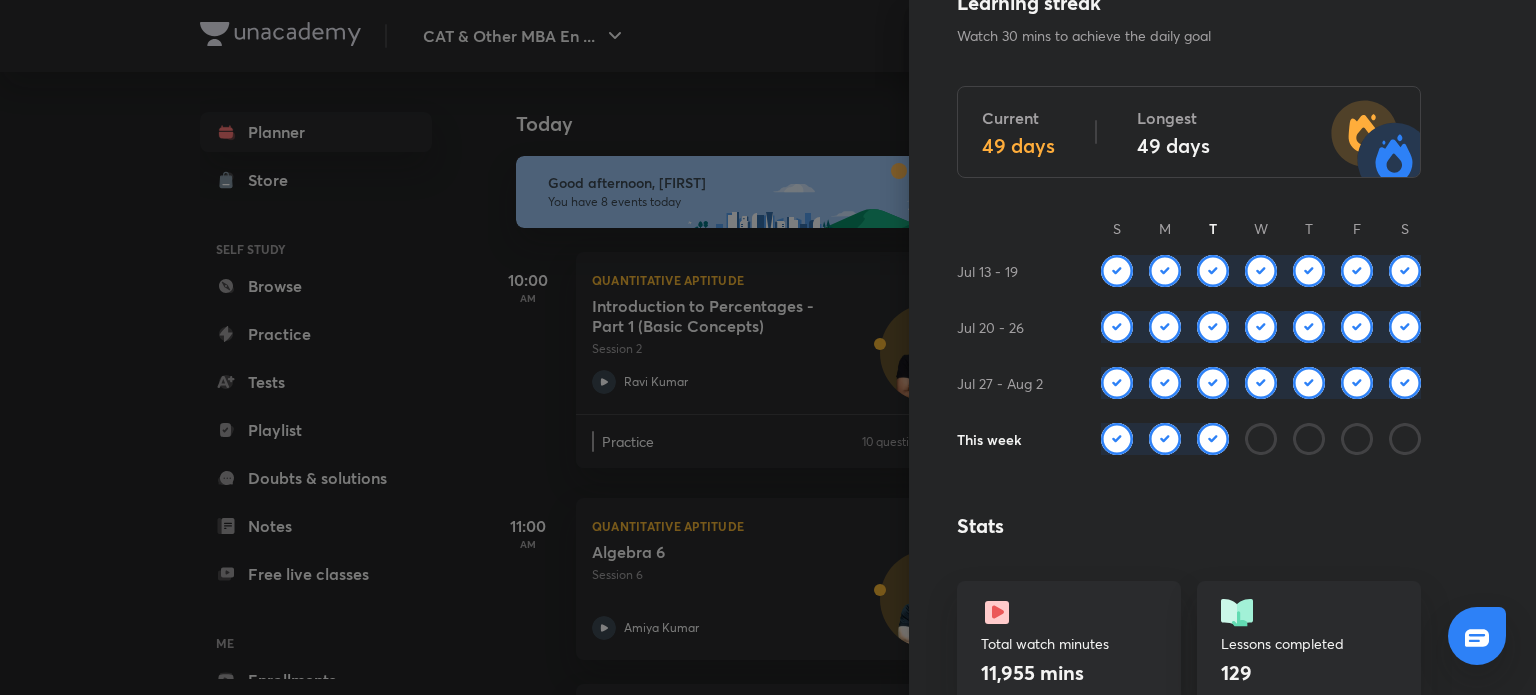 scroll, scrollTop: 328, scrollLeft: 0, axis: vertical 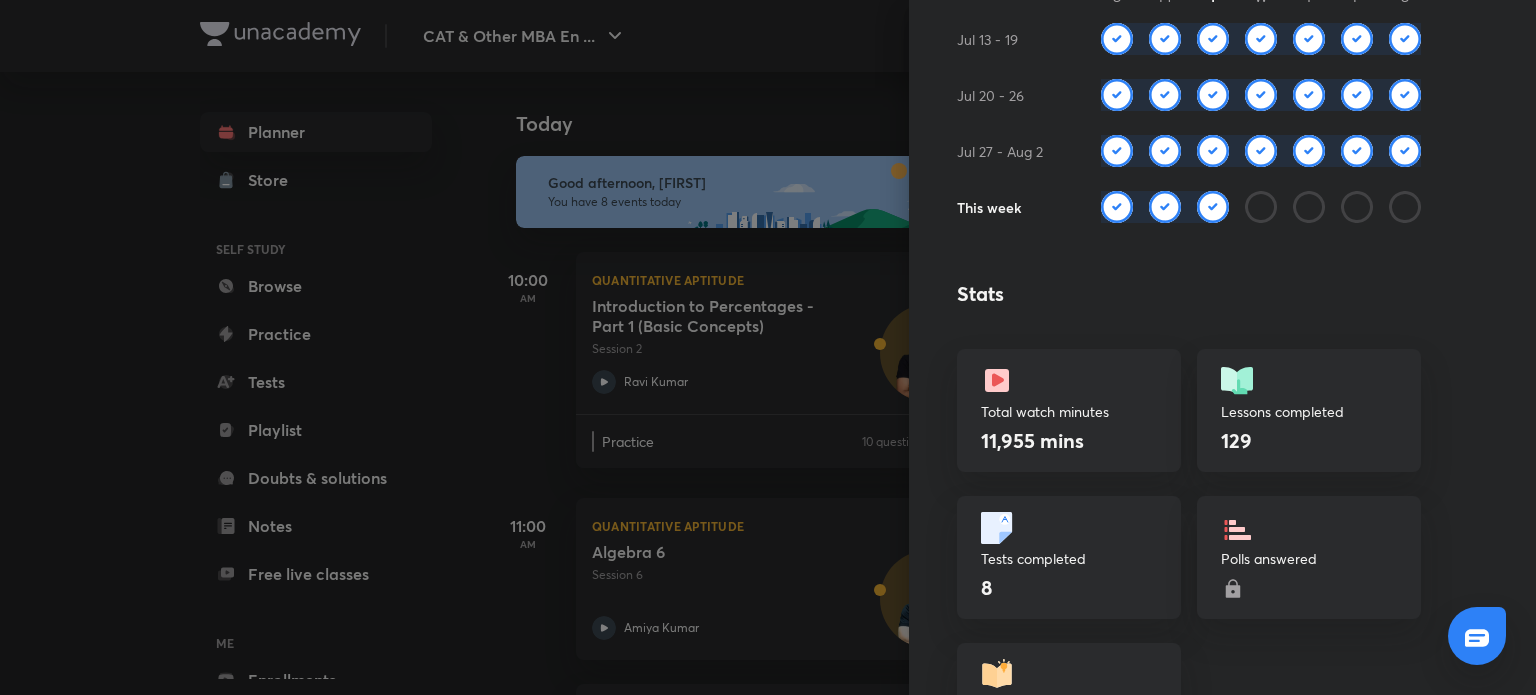 click at bounding box center (768, 347) 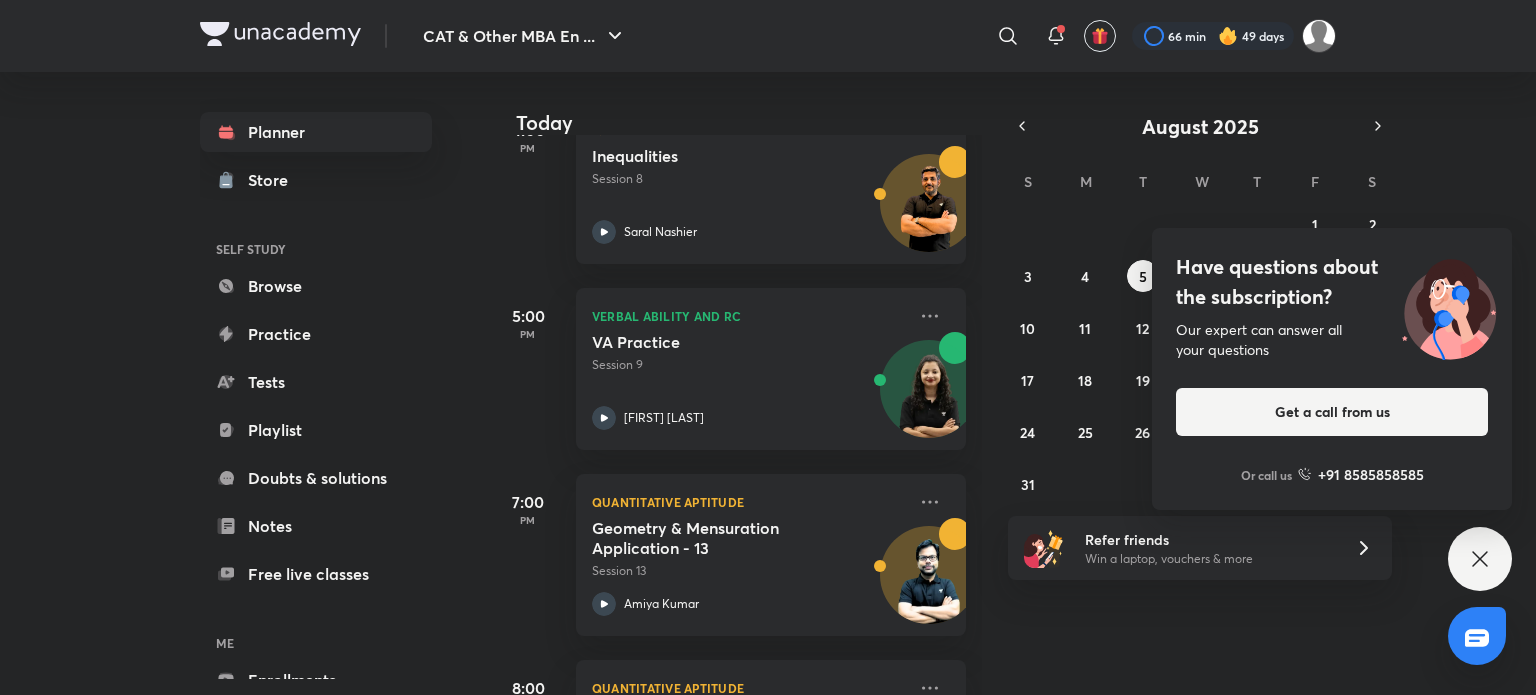 scroll, scrollTop: 770, scrollLeft: 0, axis: vertical 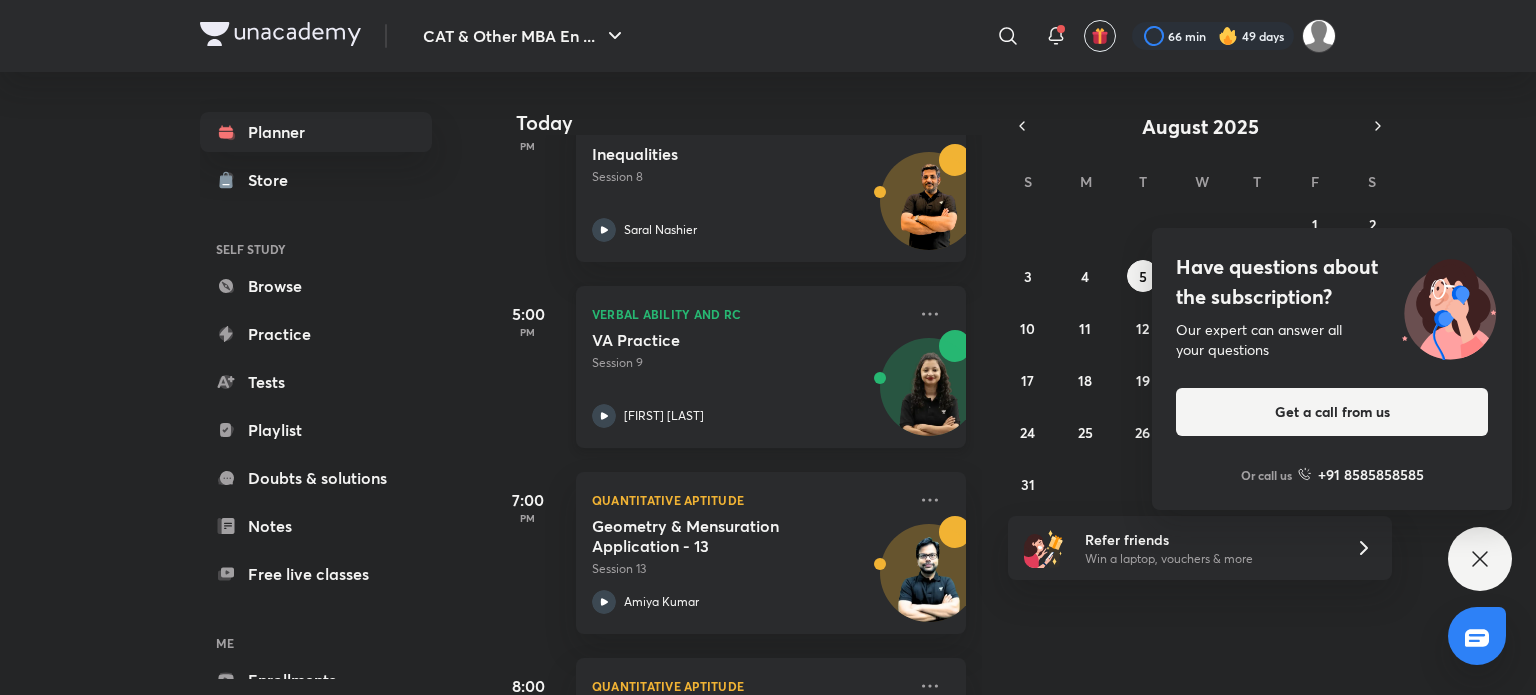 click 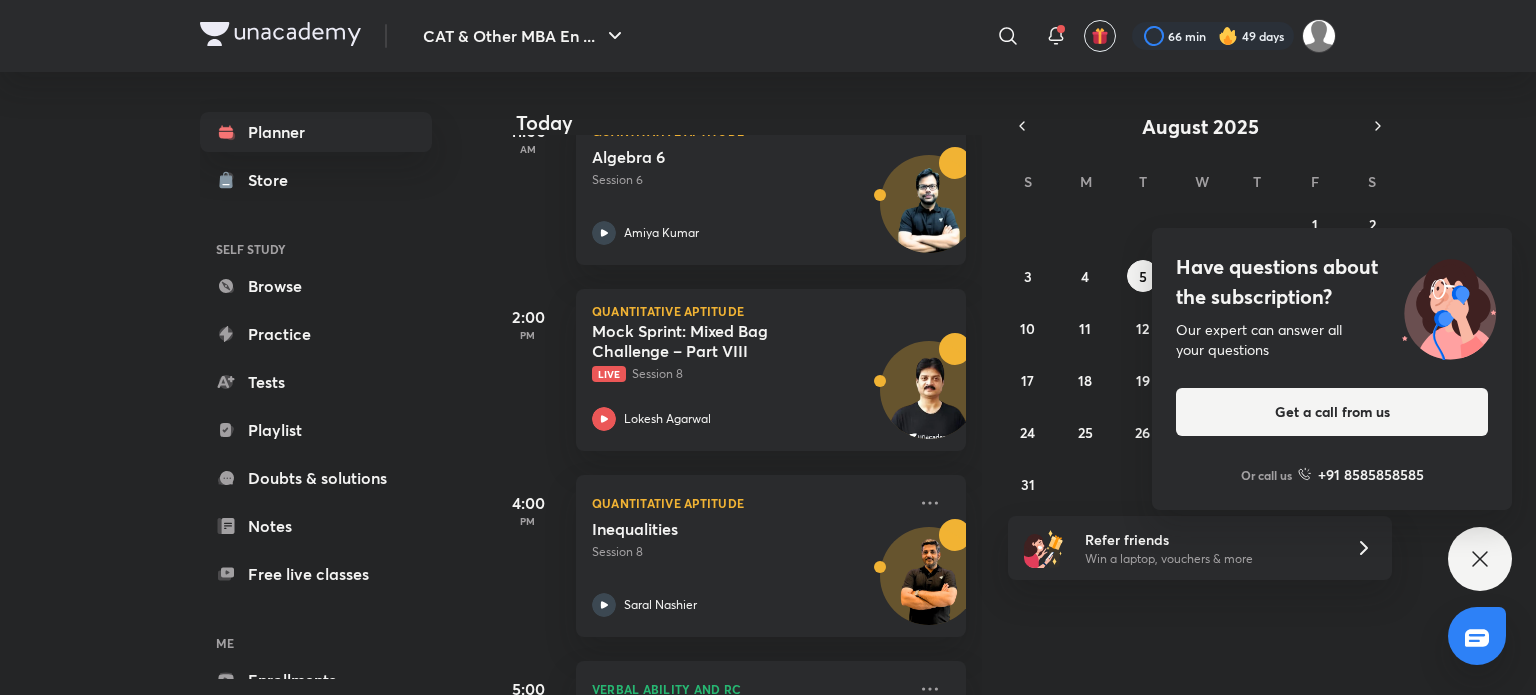 scroll, scrollTop: 375, scrollLeft: 0, axis: vertical 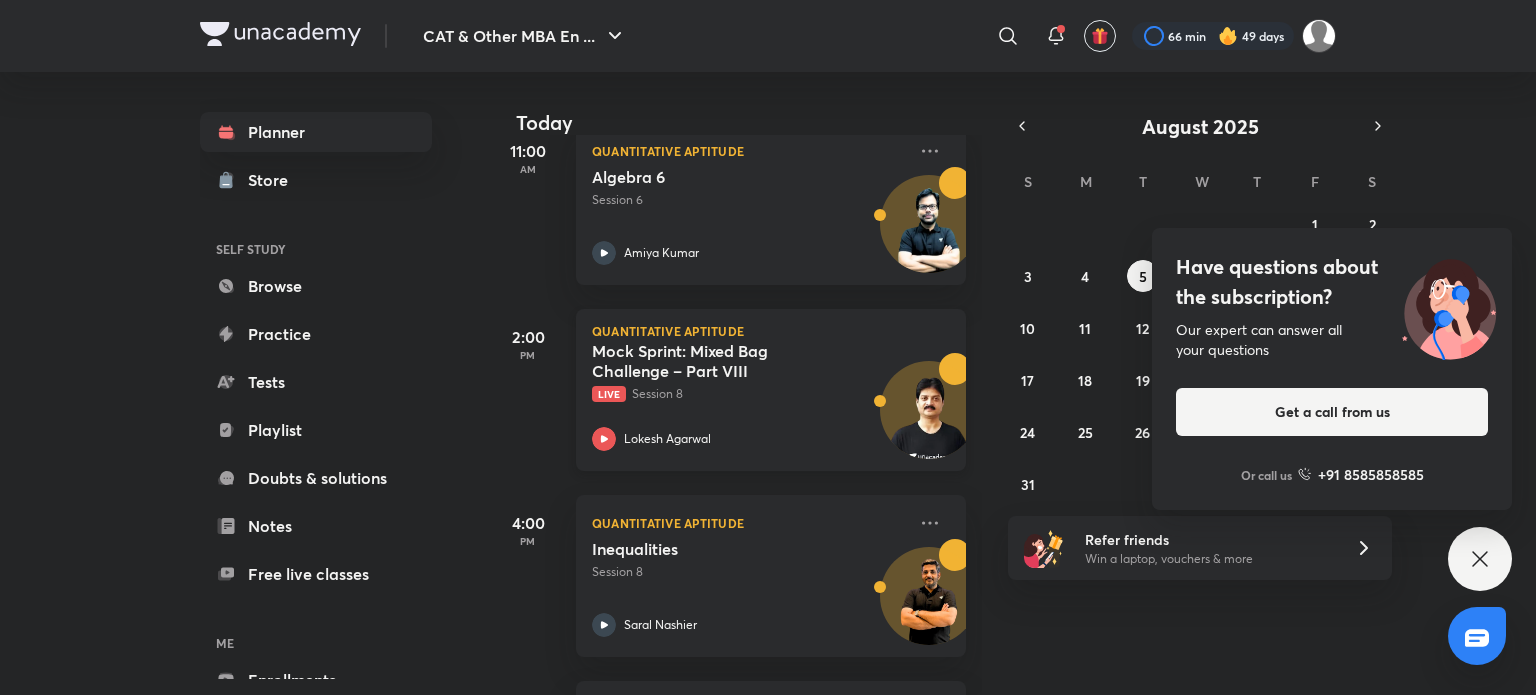 click 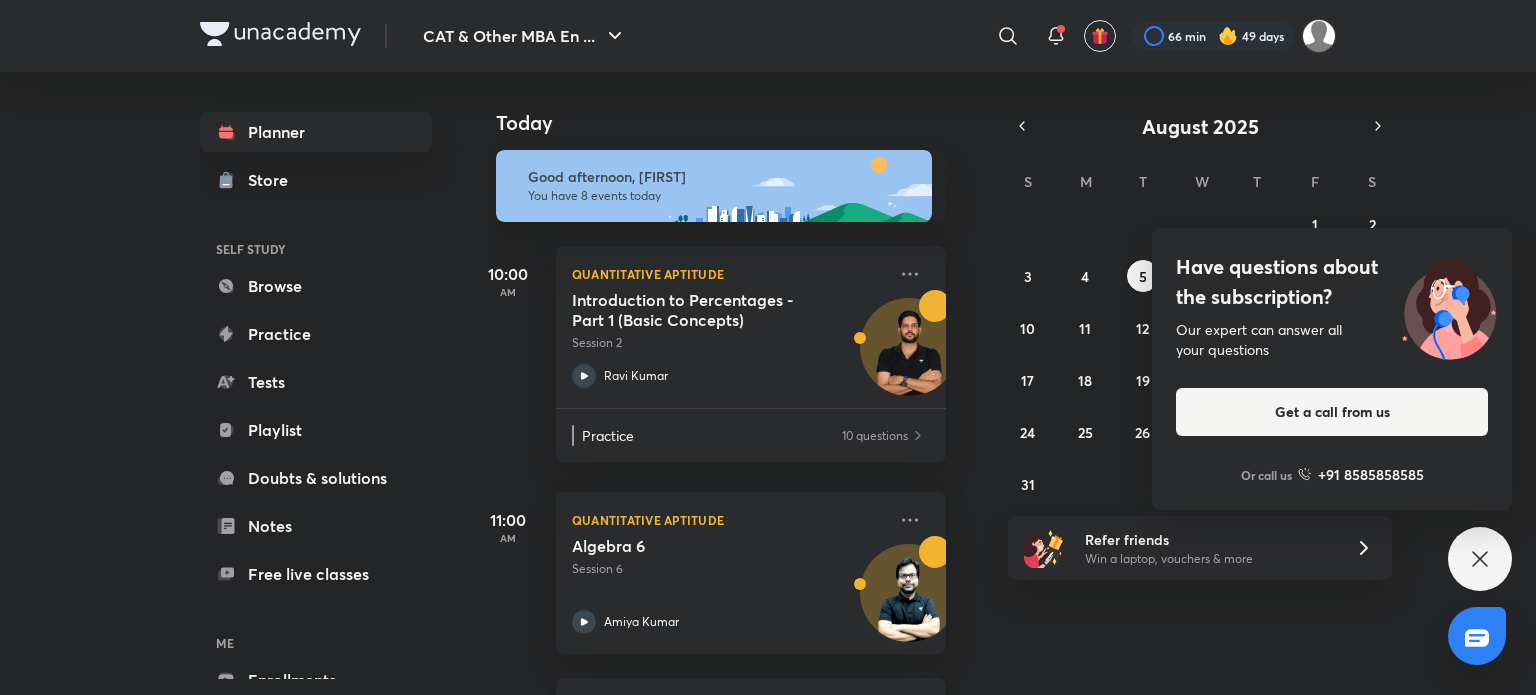 scroll, scrollTop: 4, scrollLeft: 19, axis: both 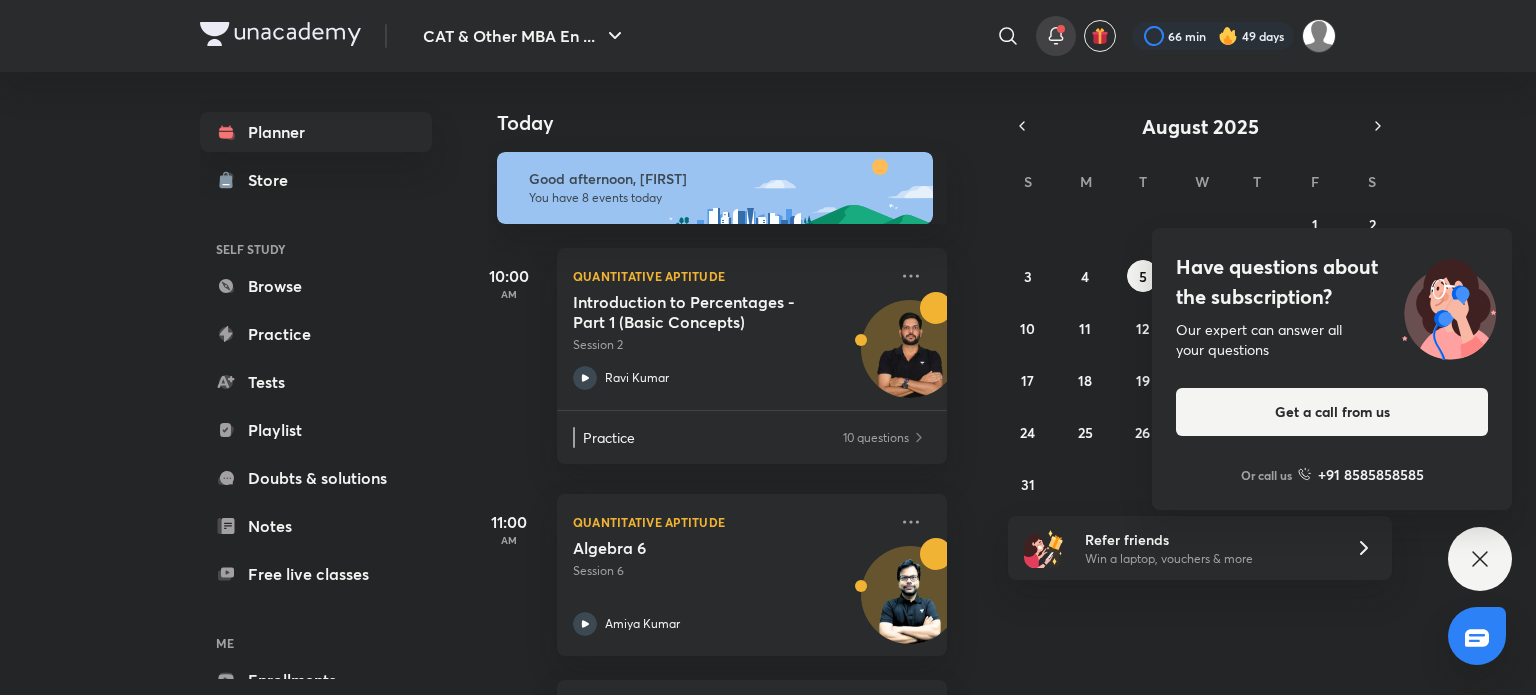click 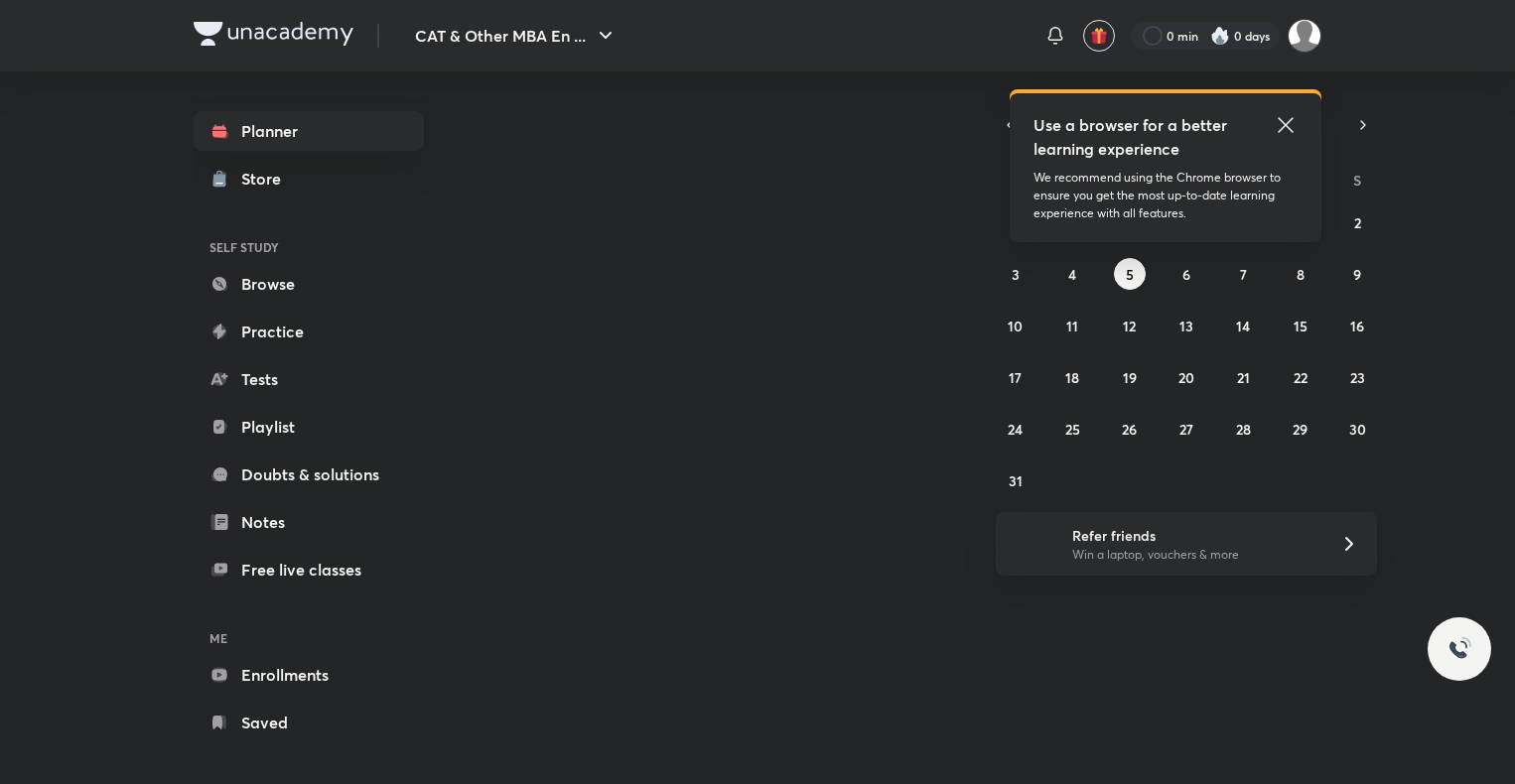scroll, scrollTop: 0, scrollLeft: 0, axis: both 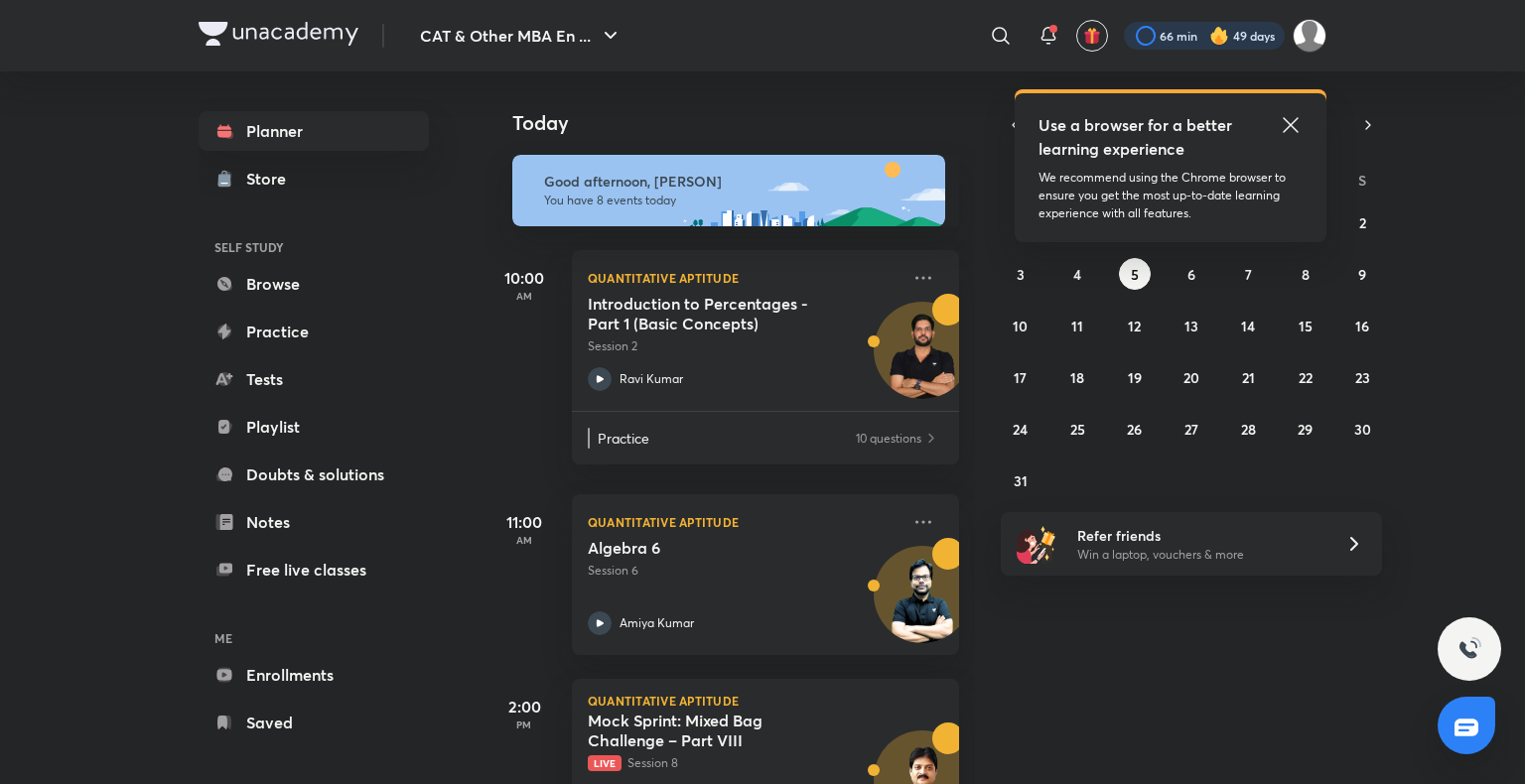 click at bounding box center (1204, 36) 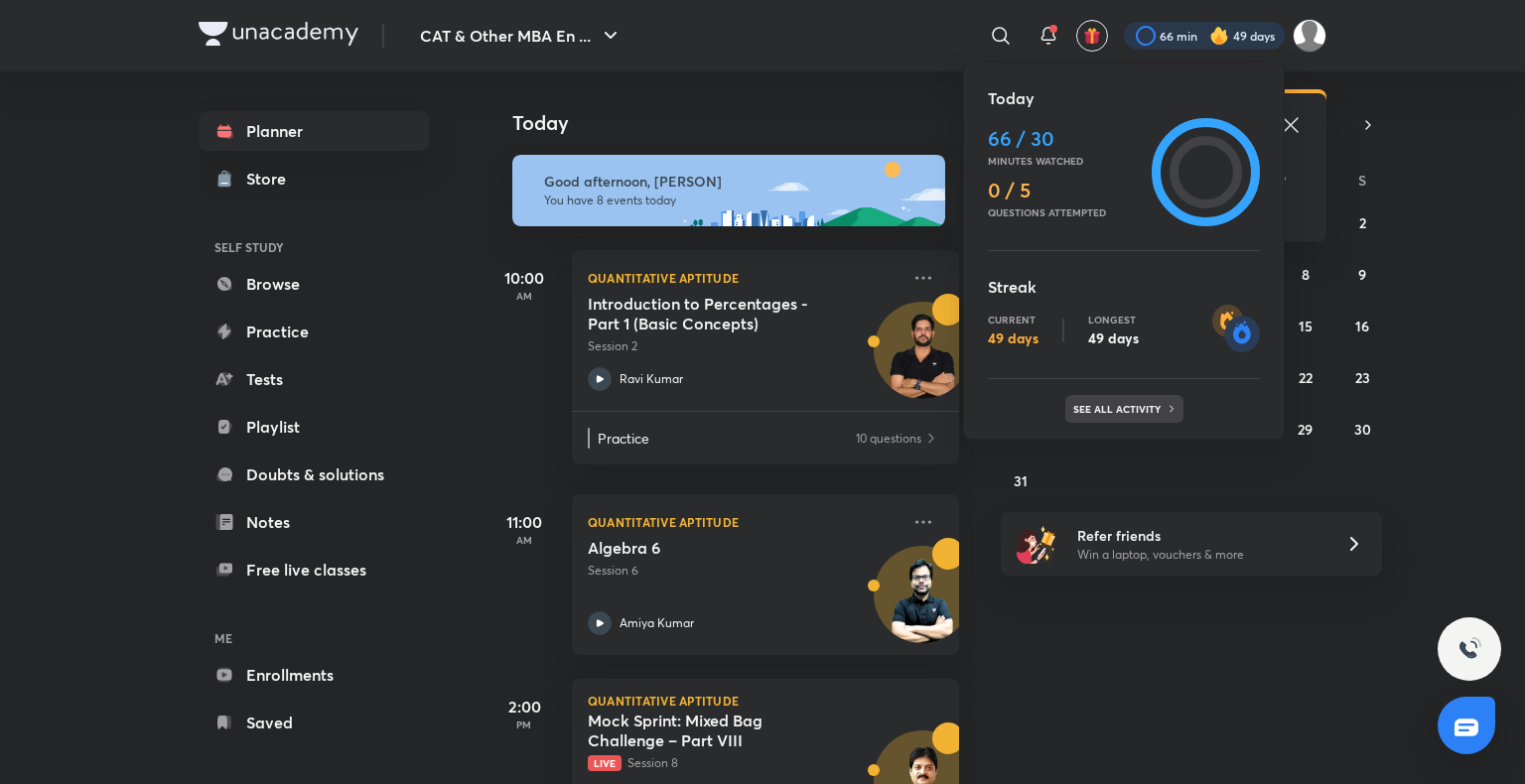 click on "See all activity" at bounding box center (1119, 409) 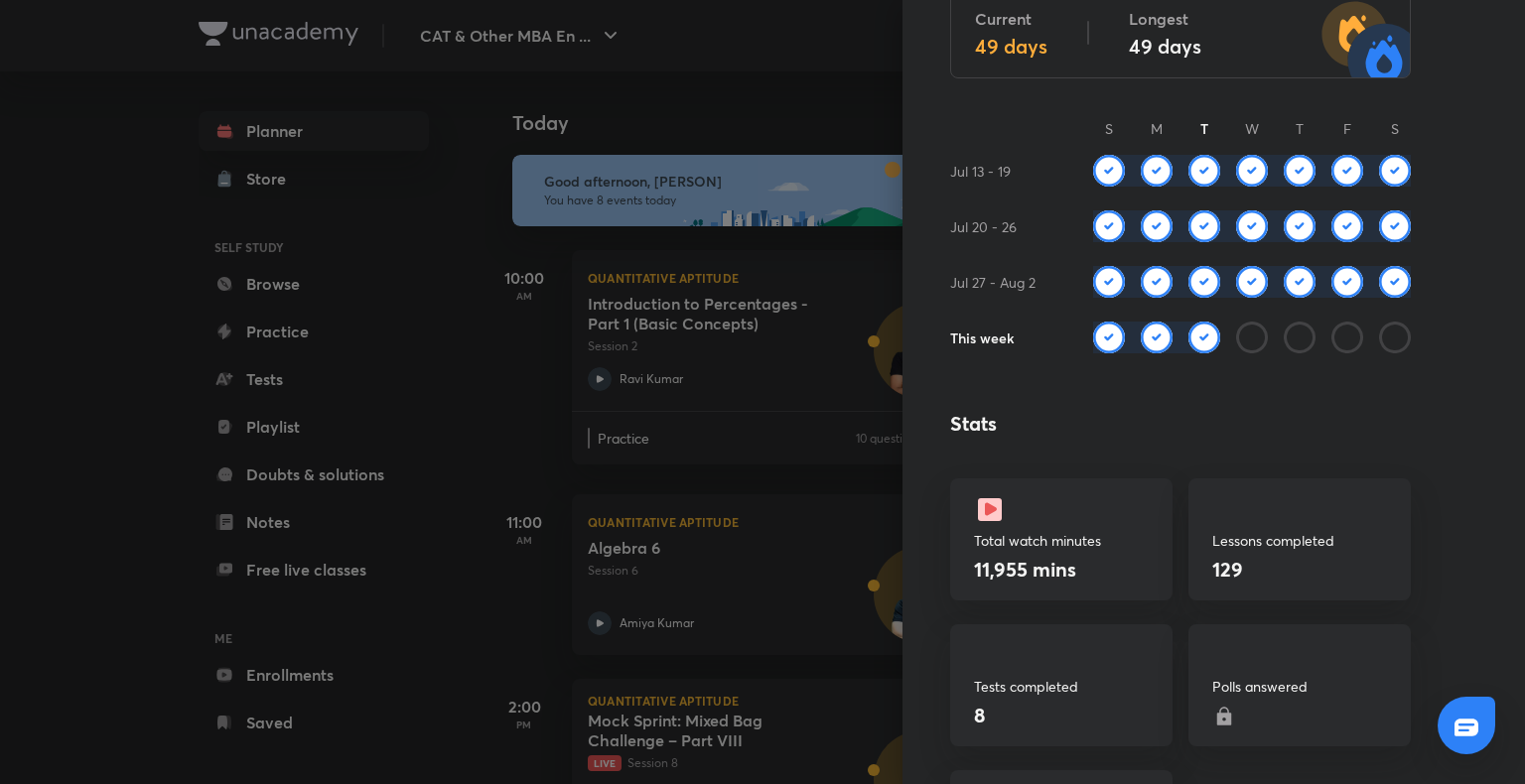 scroll, scrollTop: 213, scrollLeft: 0, axis: vertical 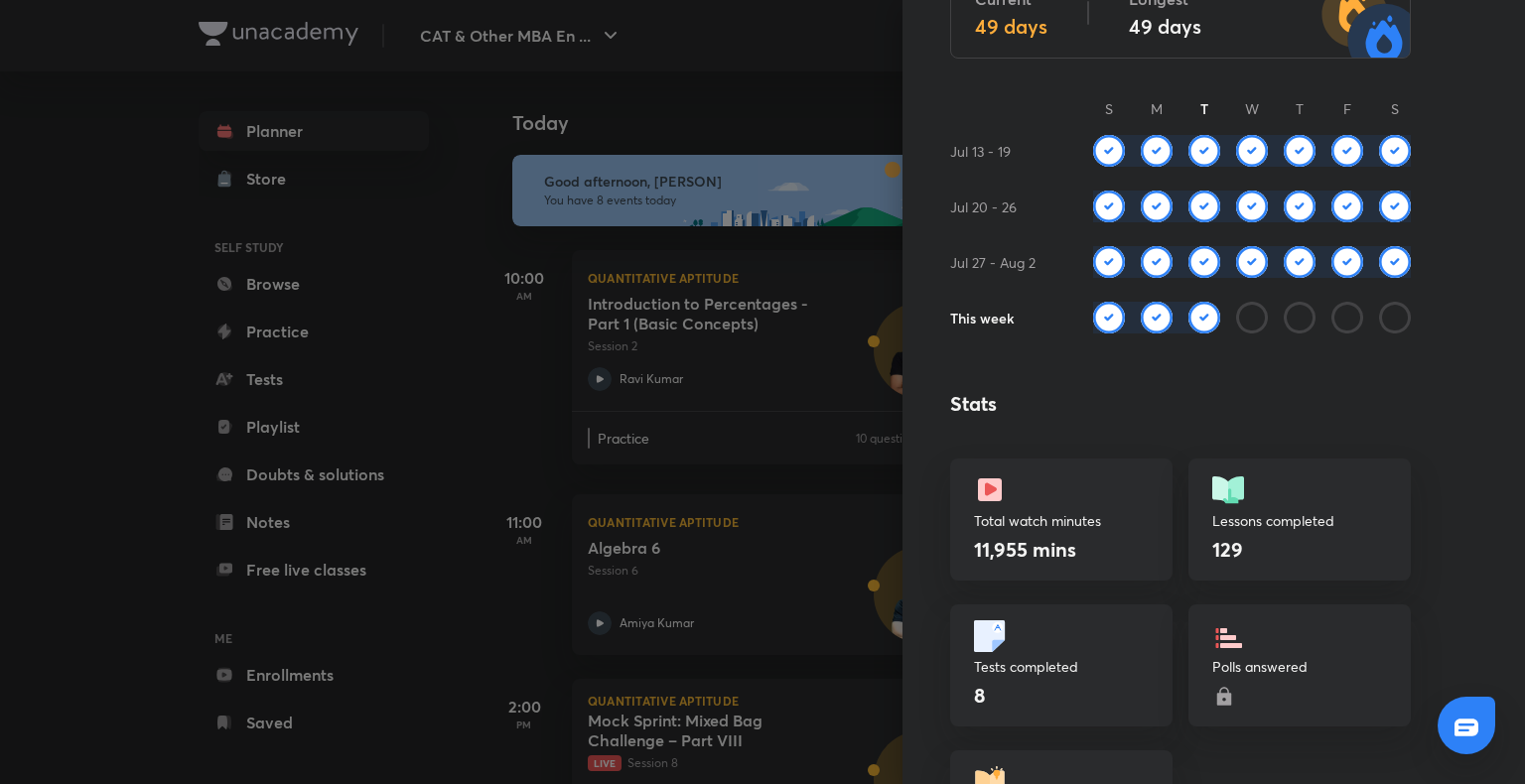 click at bounding box center (762, 392) 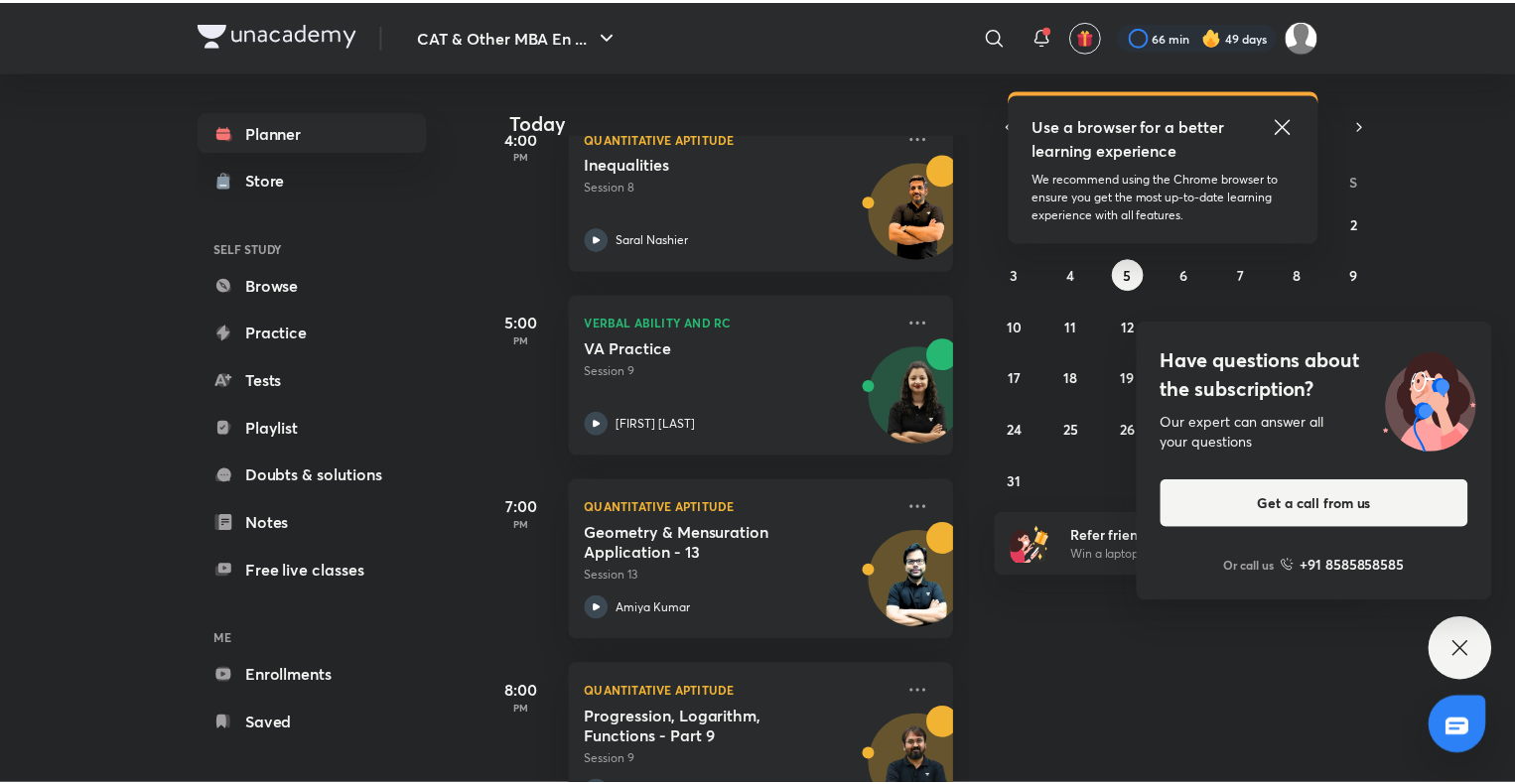 scroll, scrollTop: 754, scrollLeft: 0, axis: vertical 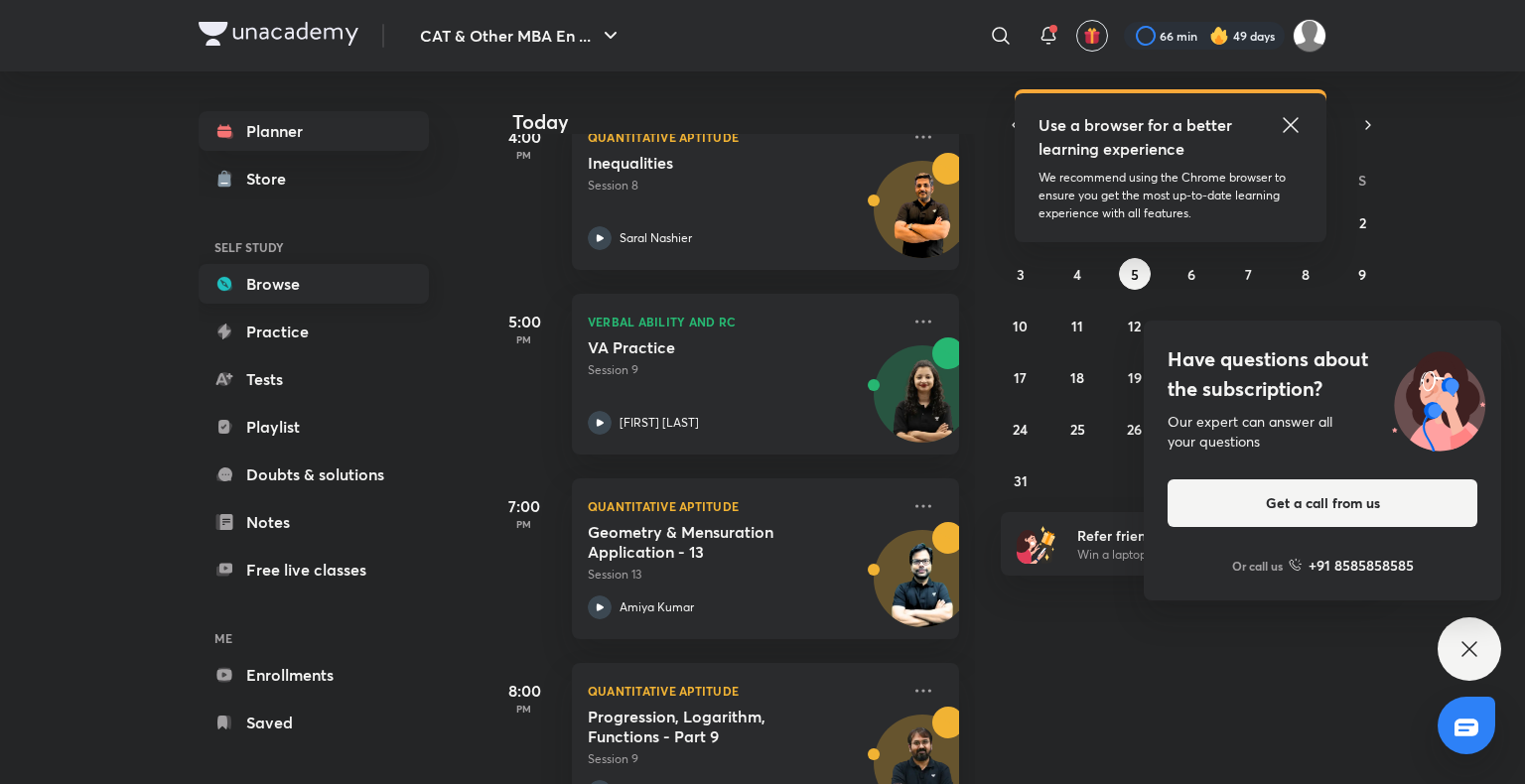 click on "Browse" at bounding box center [314, 284] 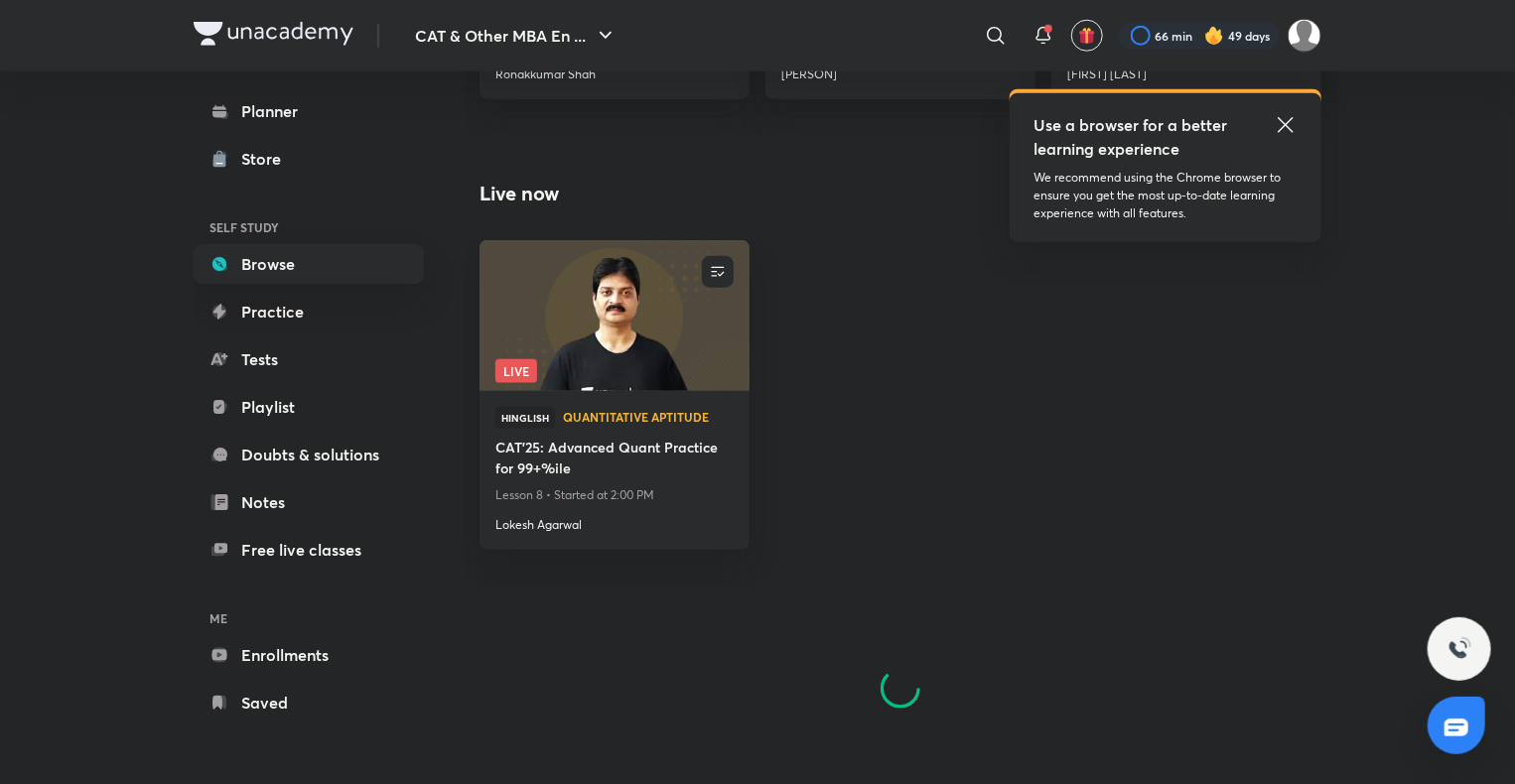 scroll, scrollTop: 0, scrollLeft: 0, axis: both 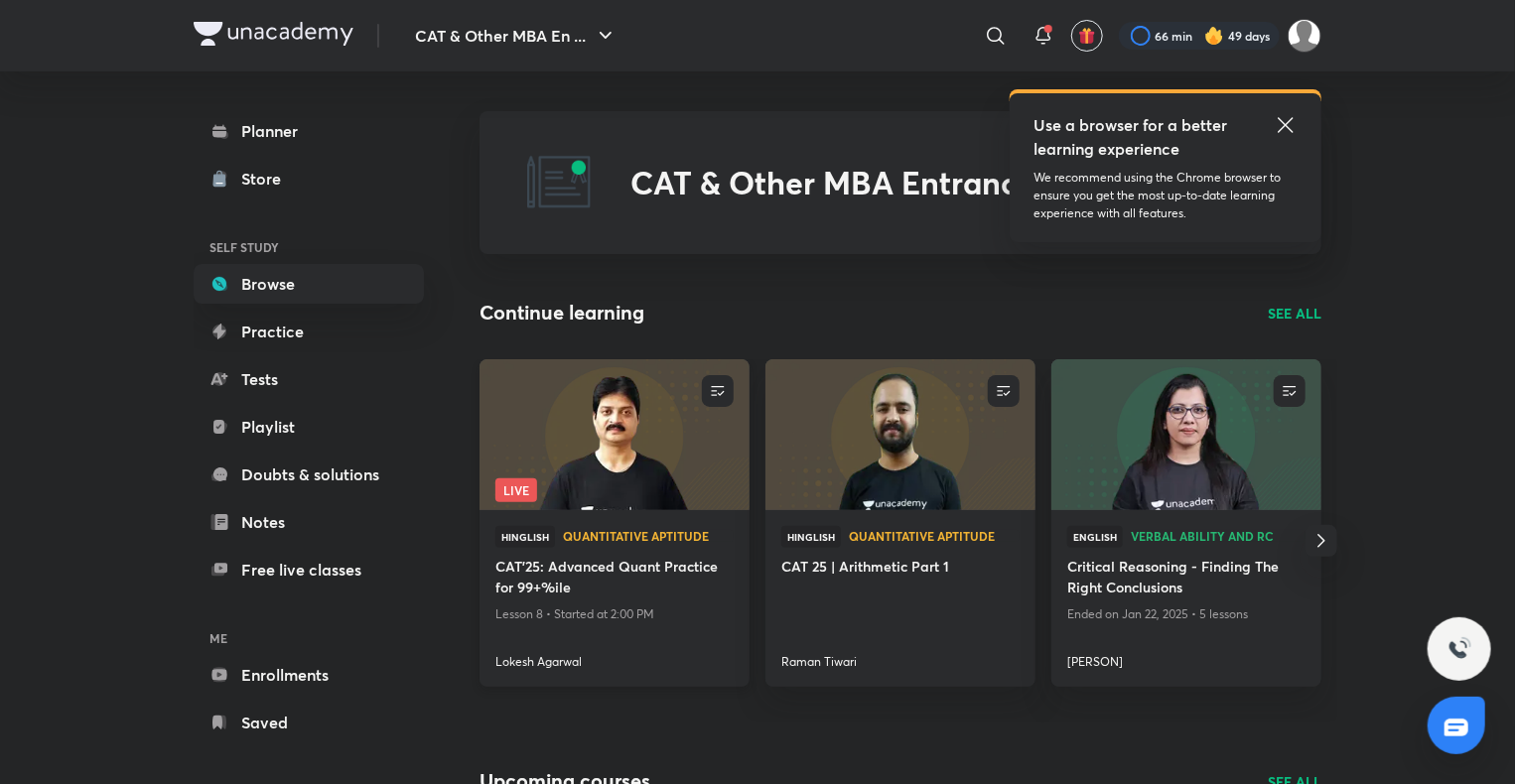click at bounding box center (614, 434) 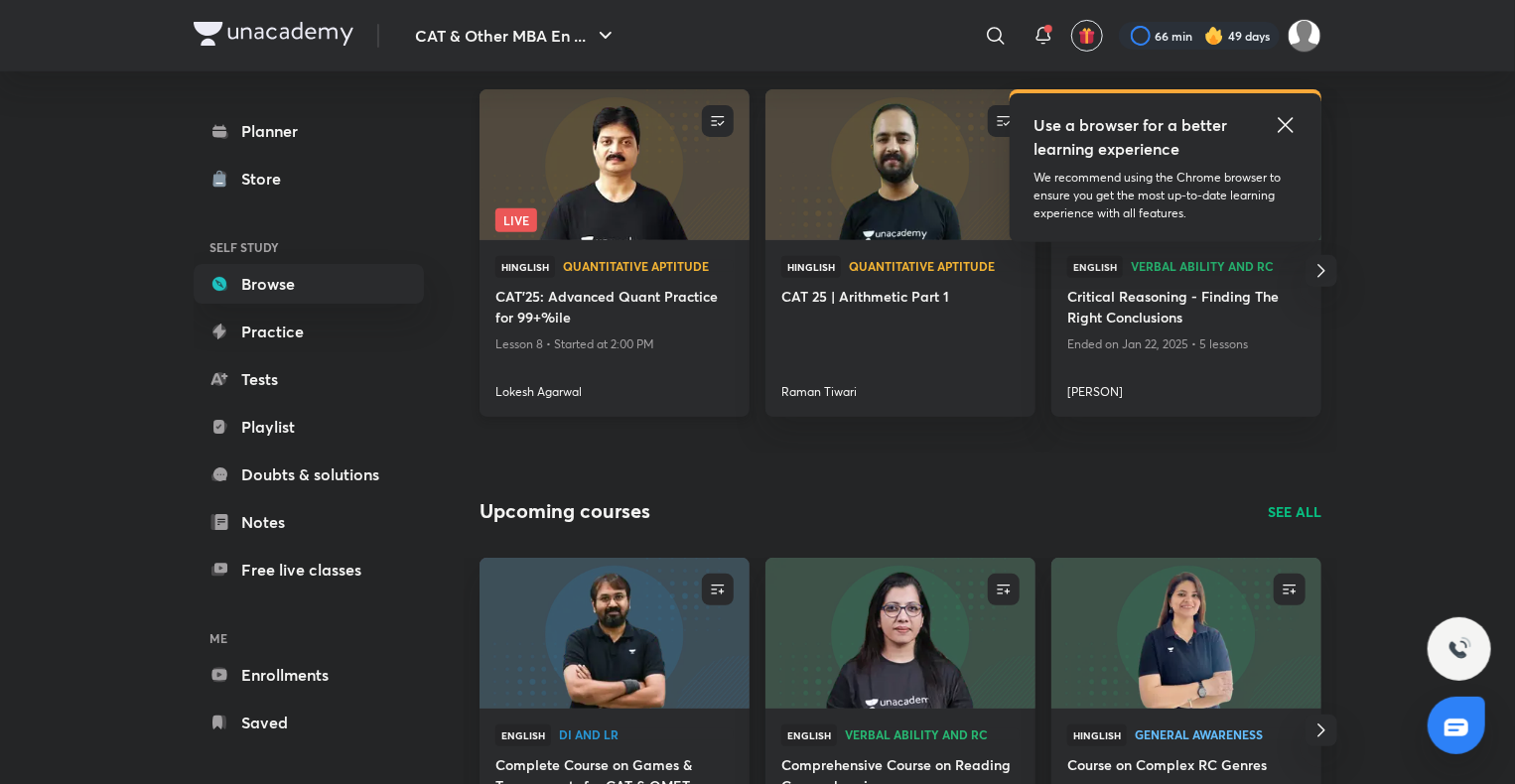scroll, scrollTop: 0, scrollLeft: 0, axis: both 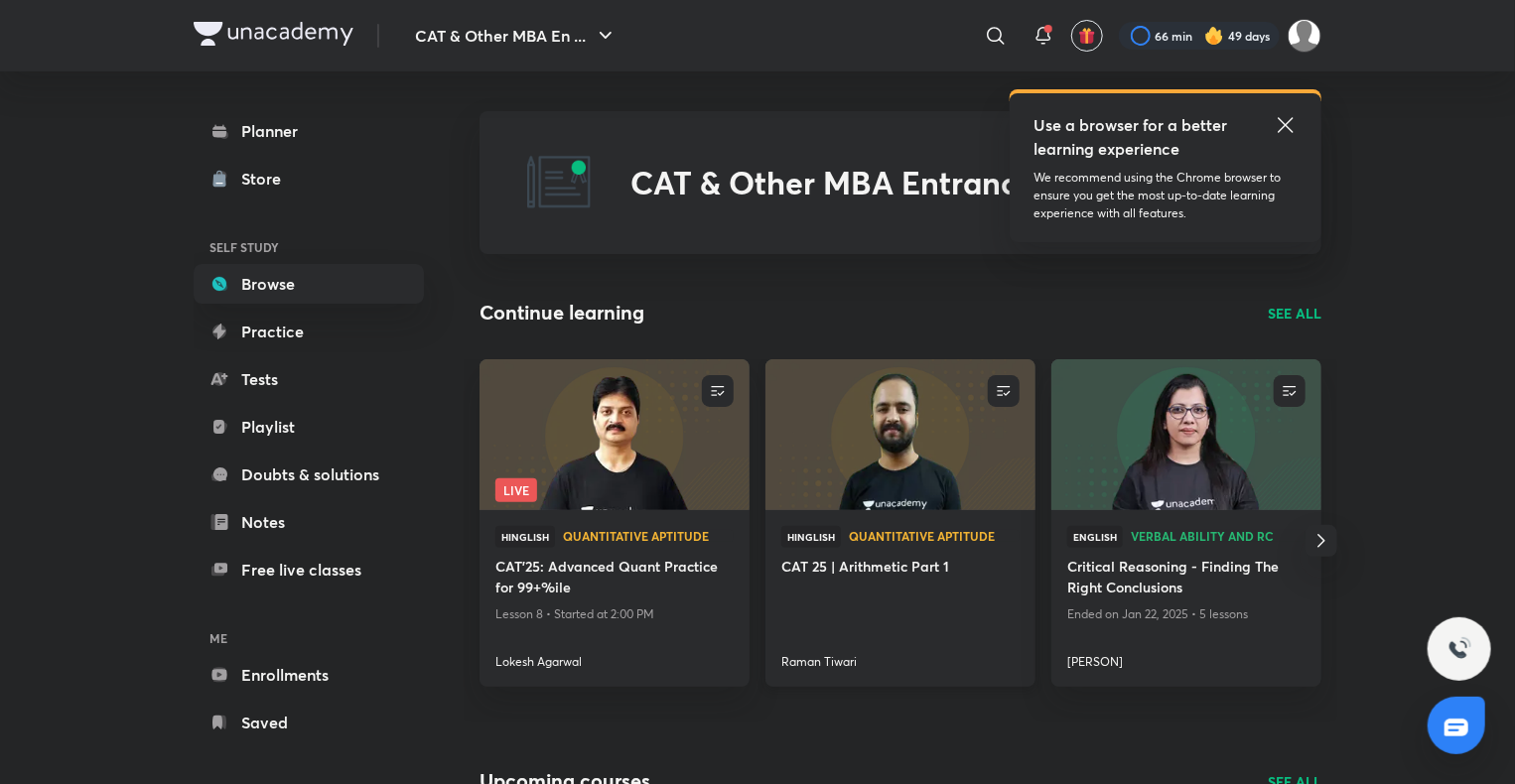 click at bounding box center [899, 434] 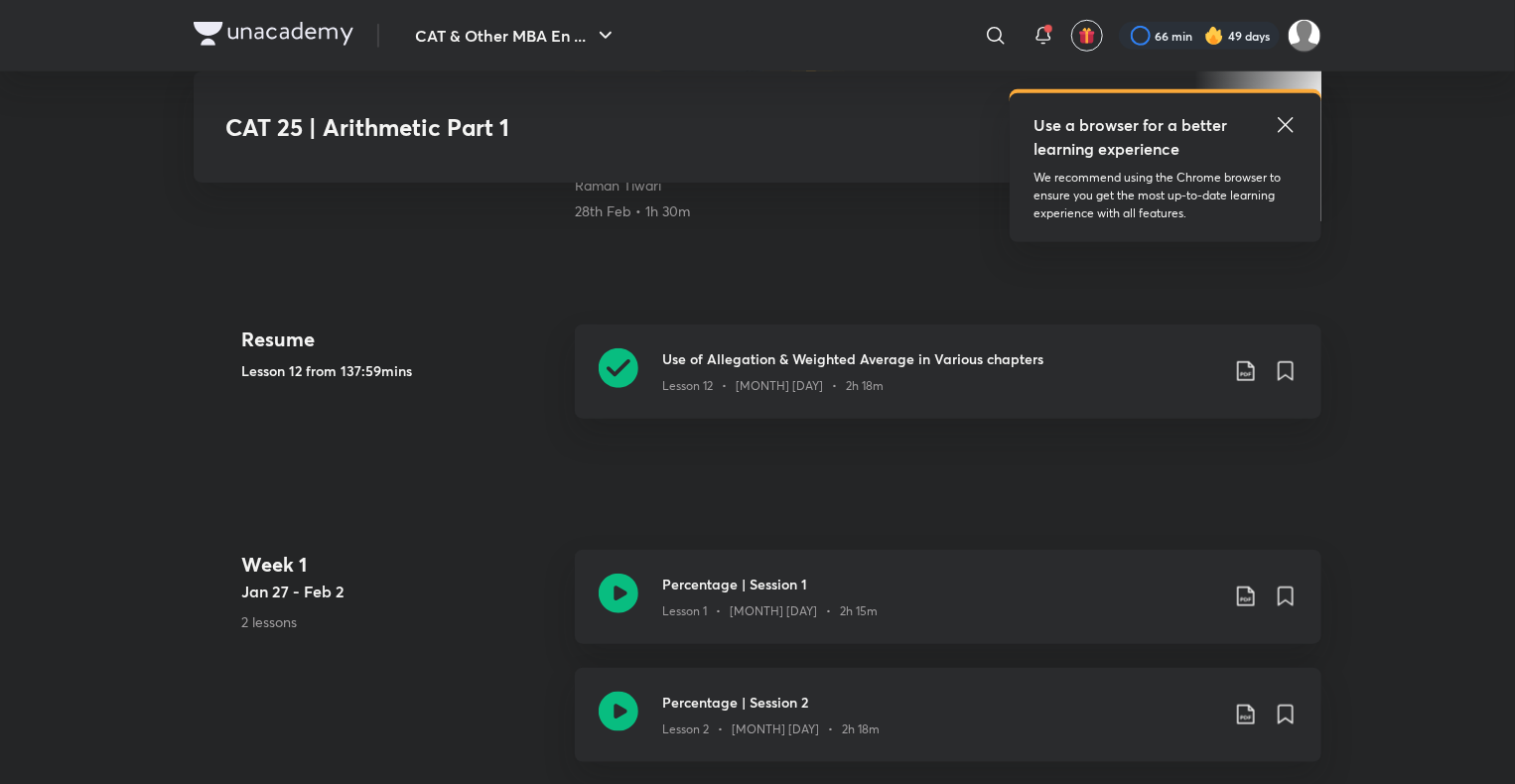 scroll, scrollTop: 724, scrollLeft: 0, axis: vertical 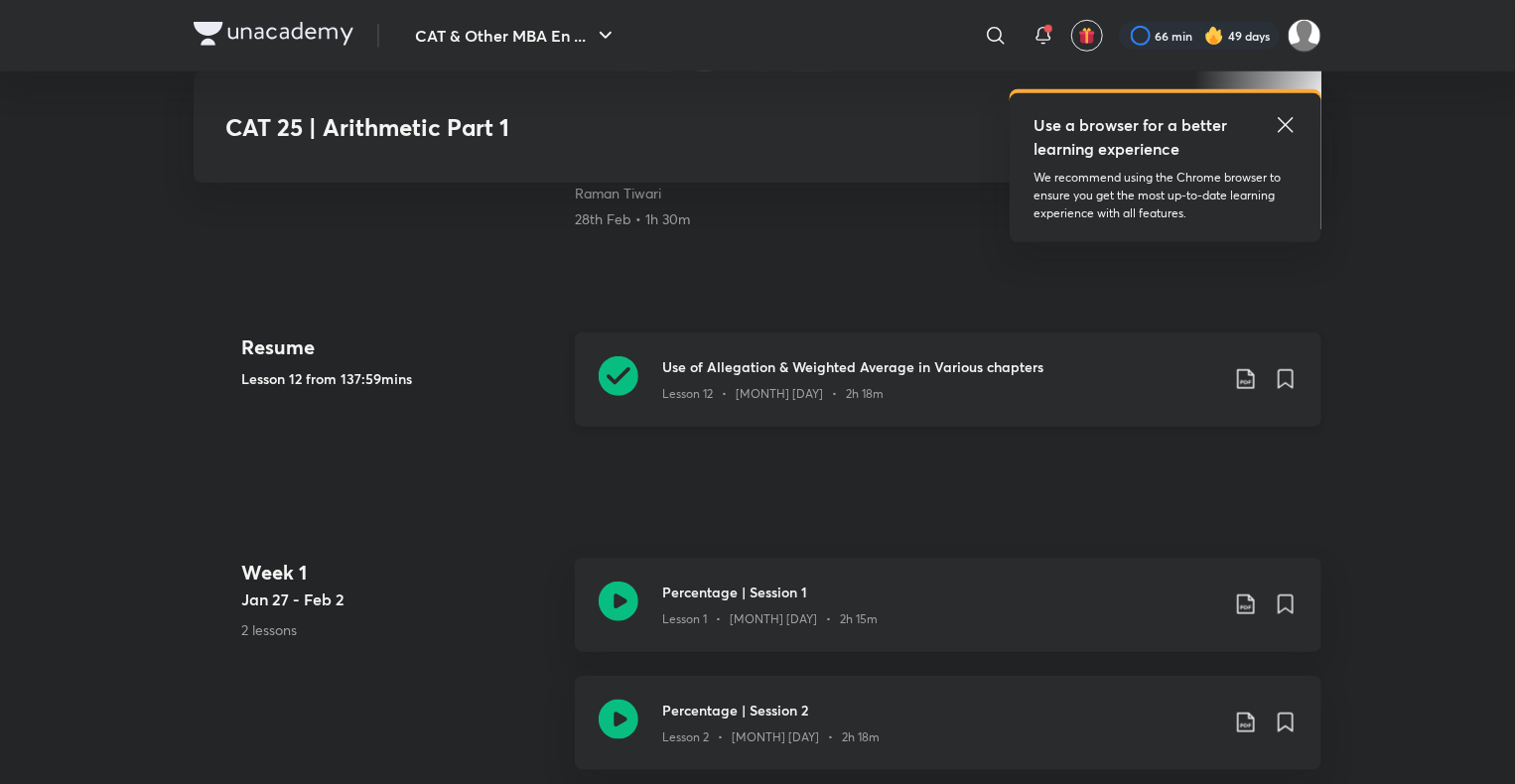 click 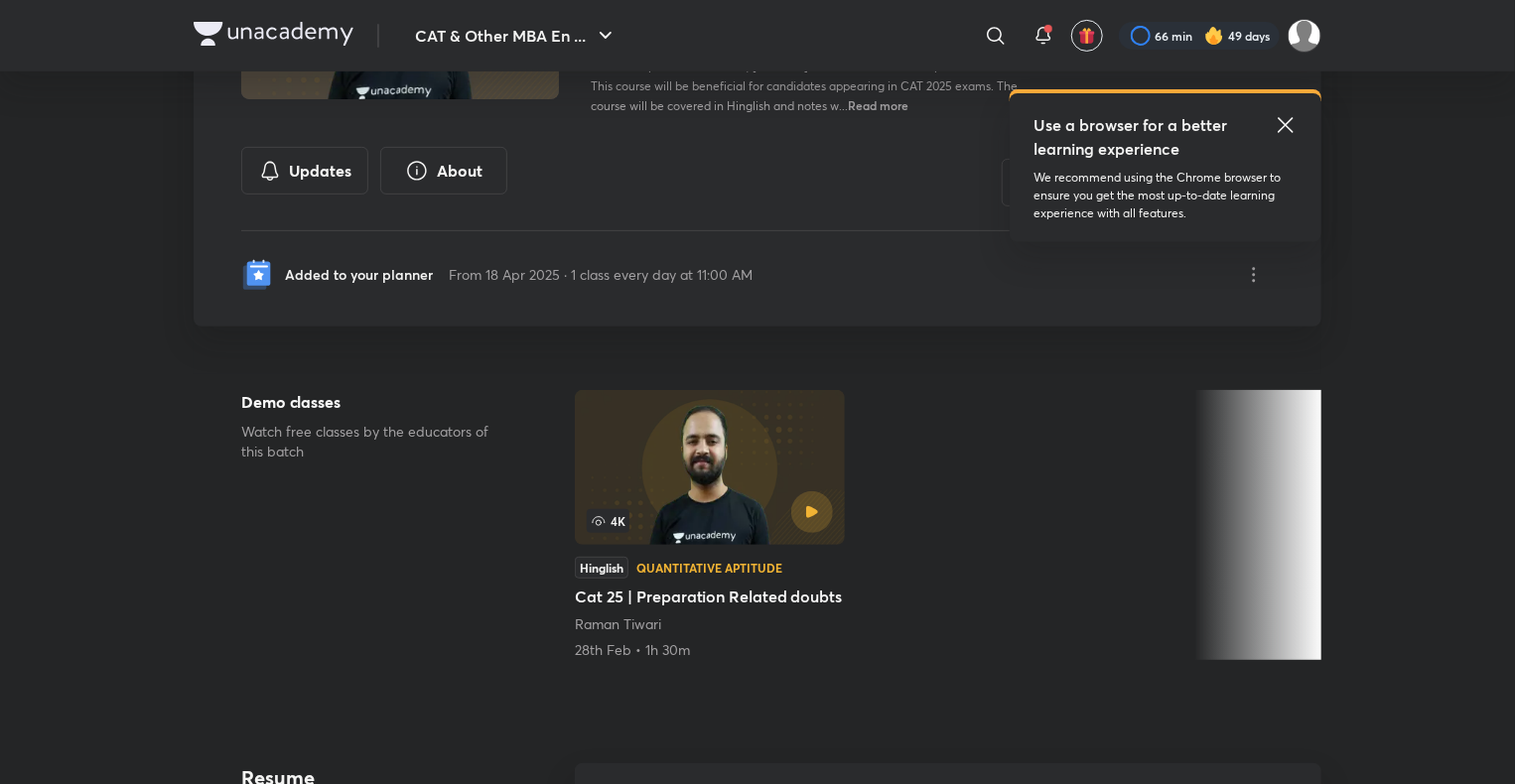 scroll, scrollTop: 292, scrollLeft: 0, axis: vertical 